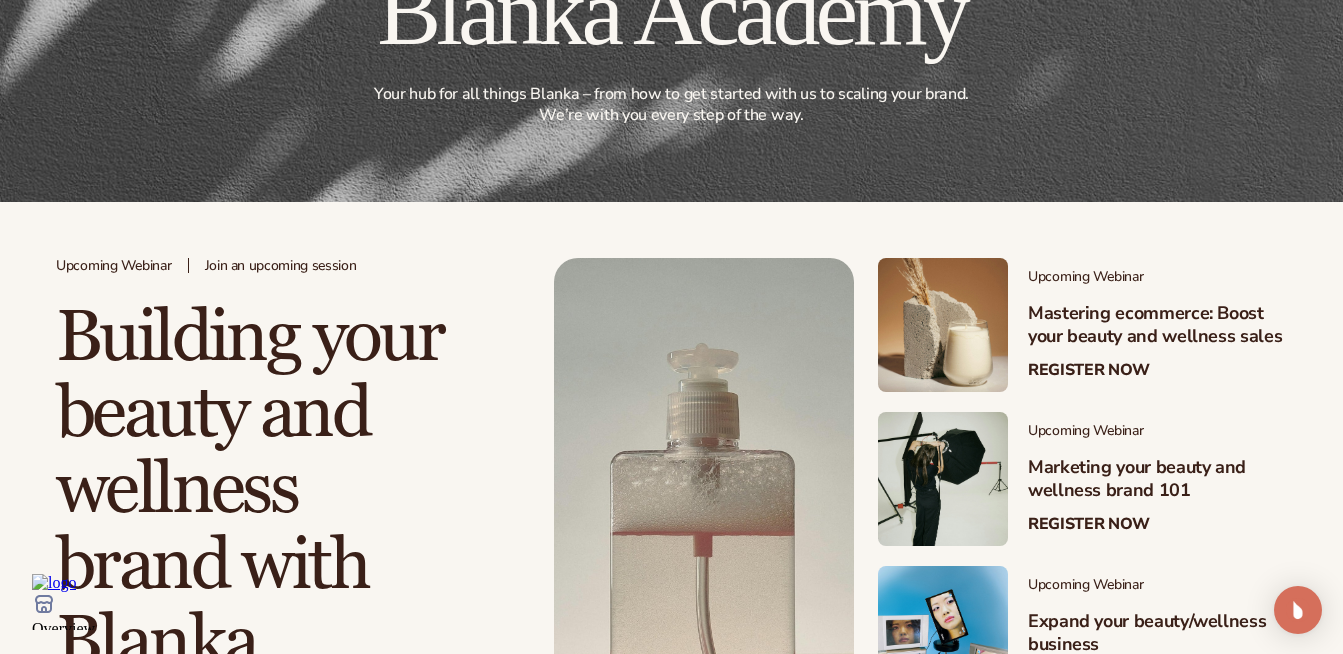 scroll, scrollTop: 0, scrollLeft: 0, axis: both 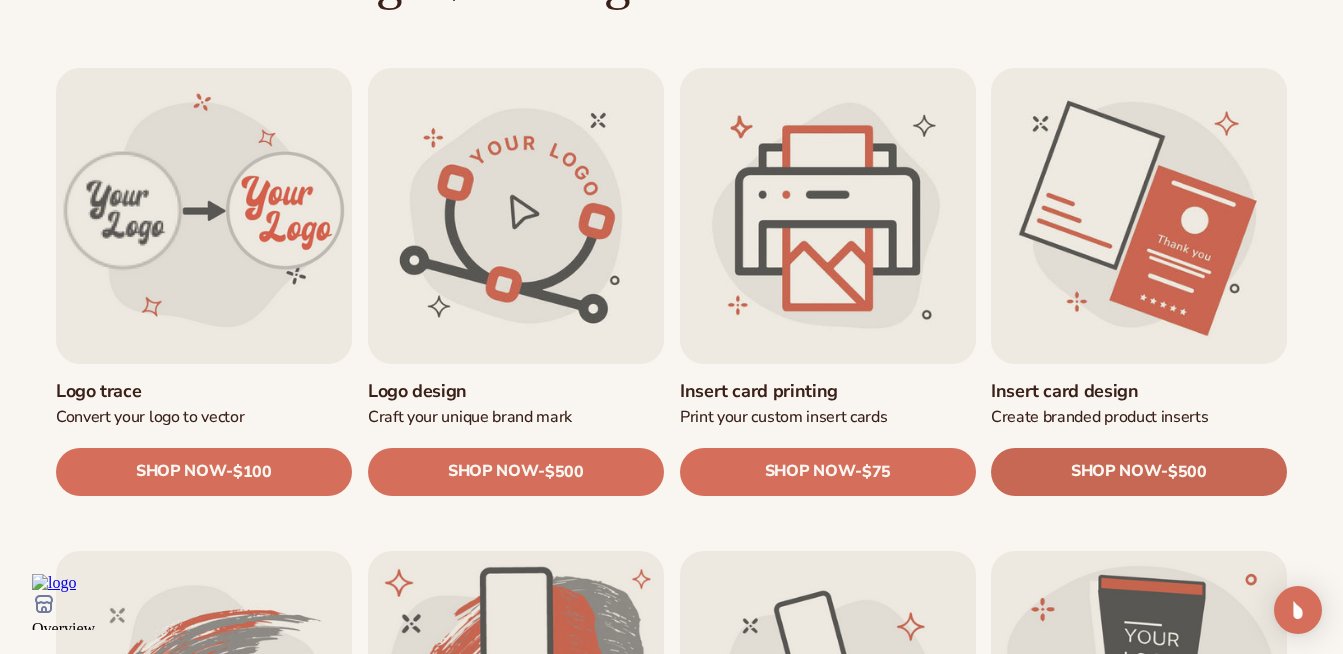 click on "SHOP NOW
-
Regular price
$500
Sale price
$500
Regular price
Unit price
/
per" at bounding box center [1139, 471] 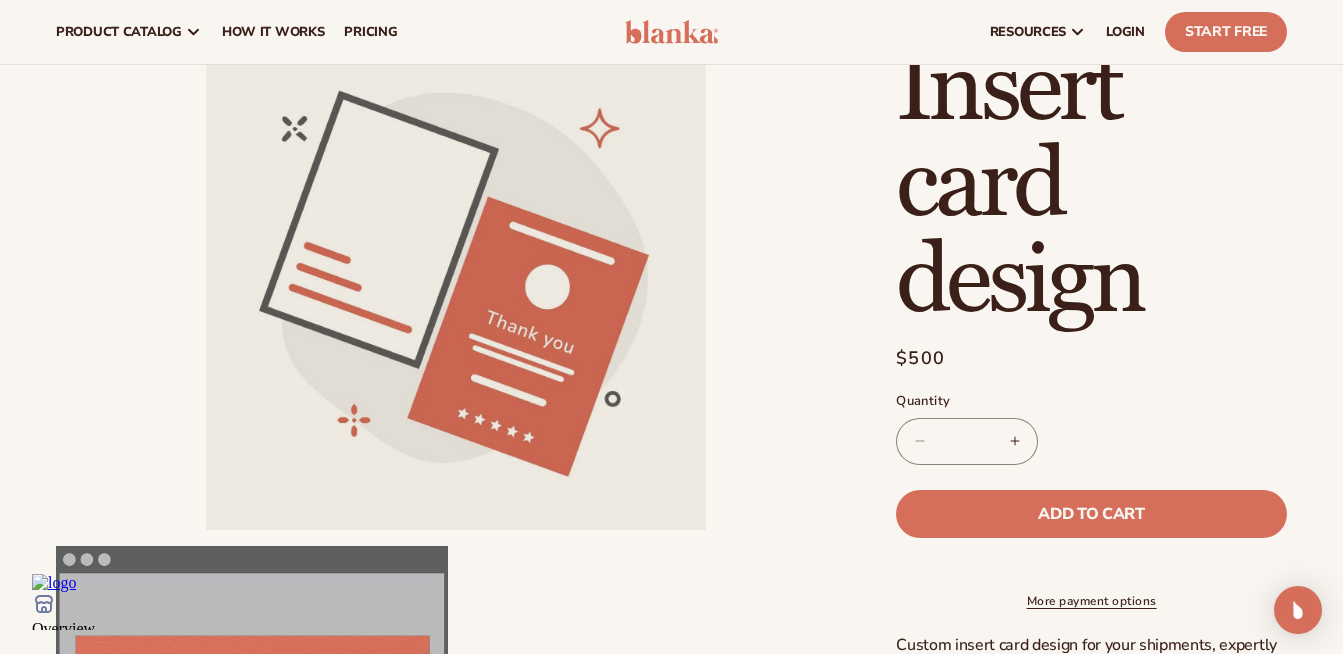 scroll, scrollTop: 60, scrollLeft: 0, axis: vertical 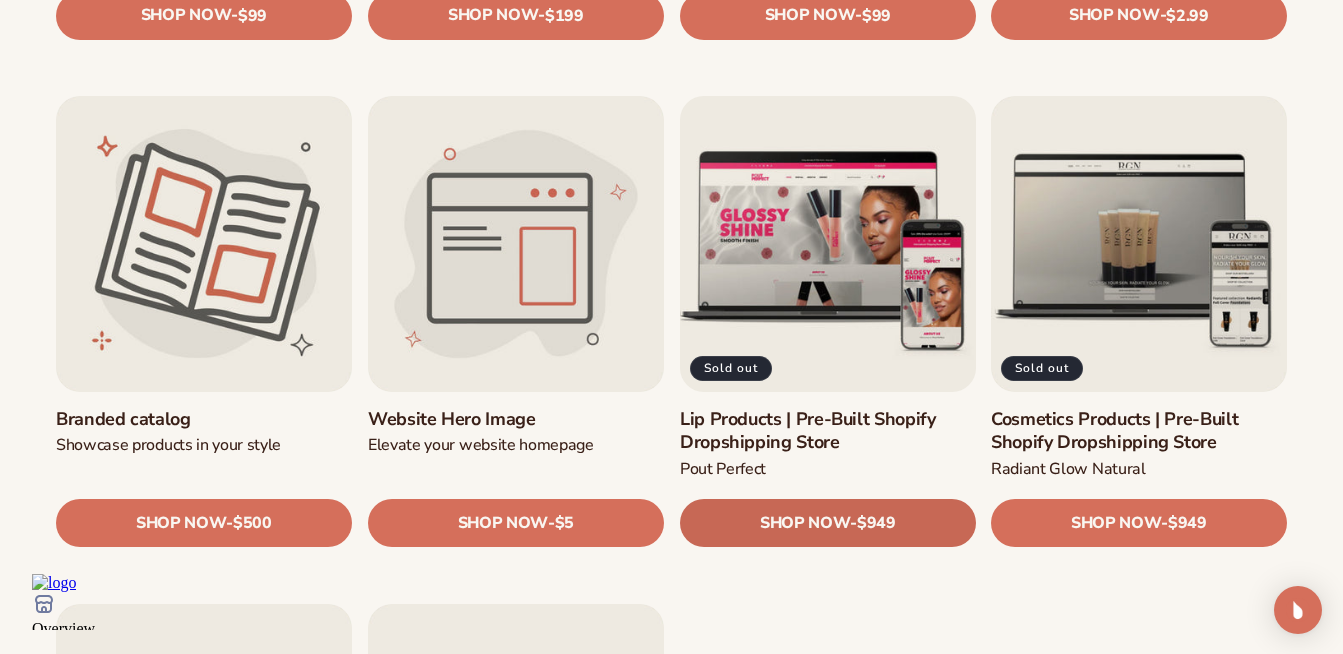 click on "SHOP NOW
-
Regular price
$949
Sale price
$949
Regular price
Unit price
/
per" at bounding box center (828, 524) 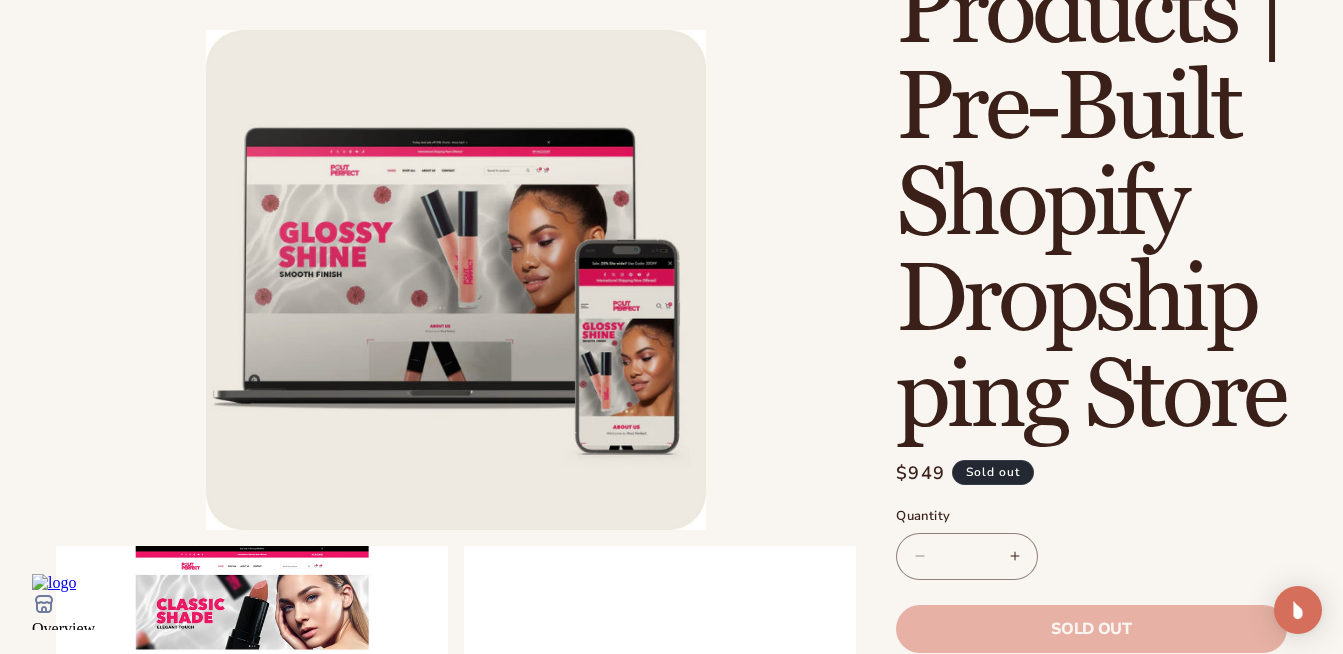 scroll, scrollTop: 292, scrollLeft: 0, axis: vertical 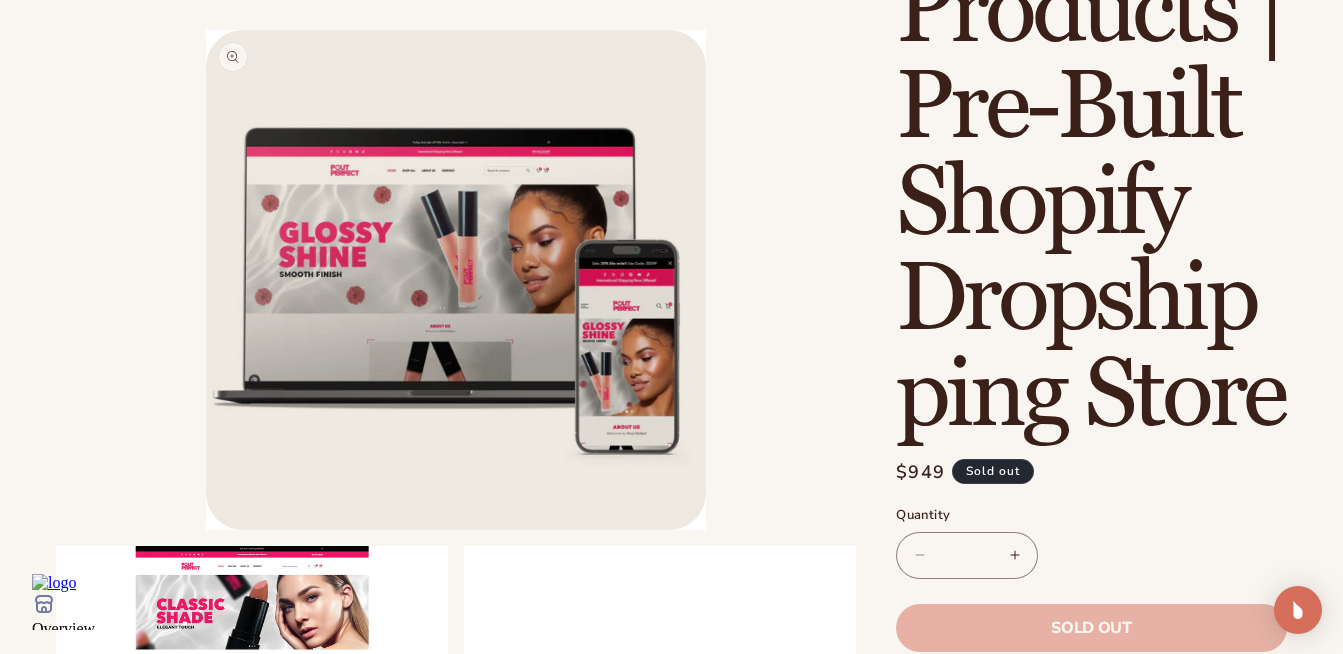 click on "Open media 1 in modal" at bounding box center [206, 530] 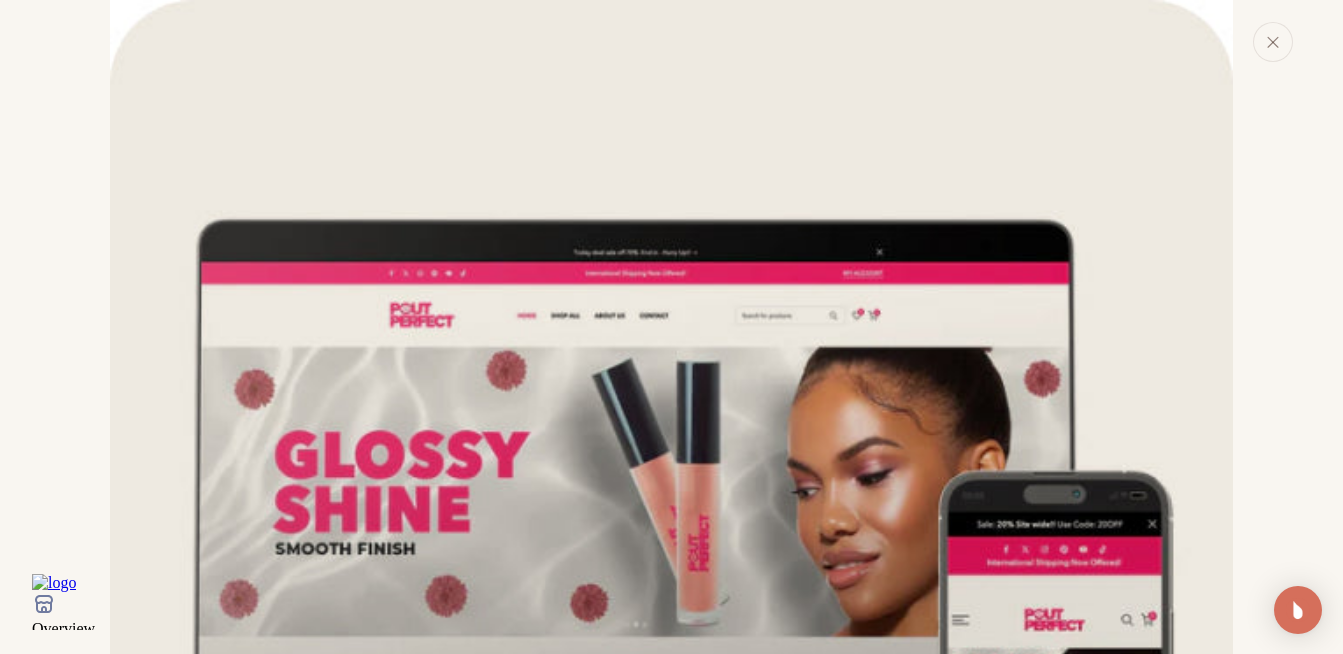 scroll, scrollTop: 367, scrollLeft: 0, axis: vertical 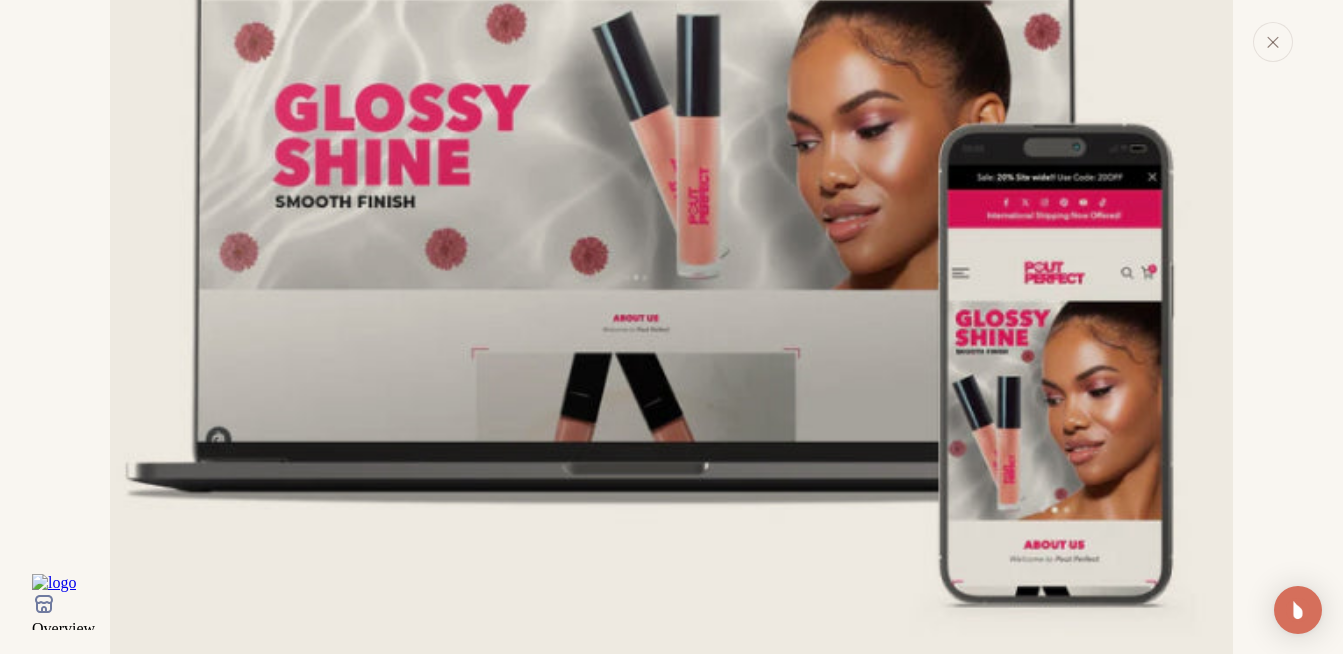 click at bounding box center (671, 214) 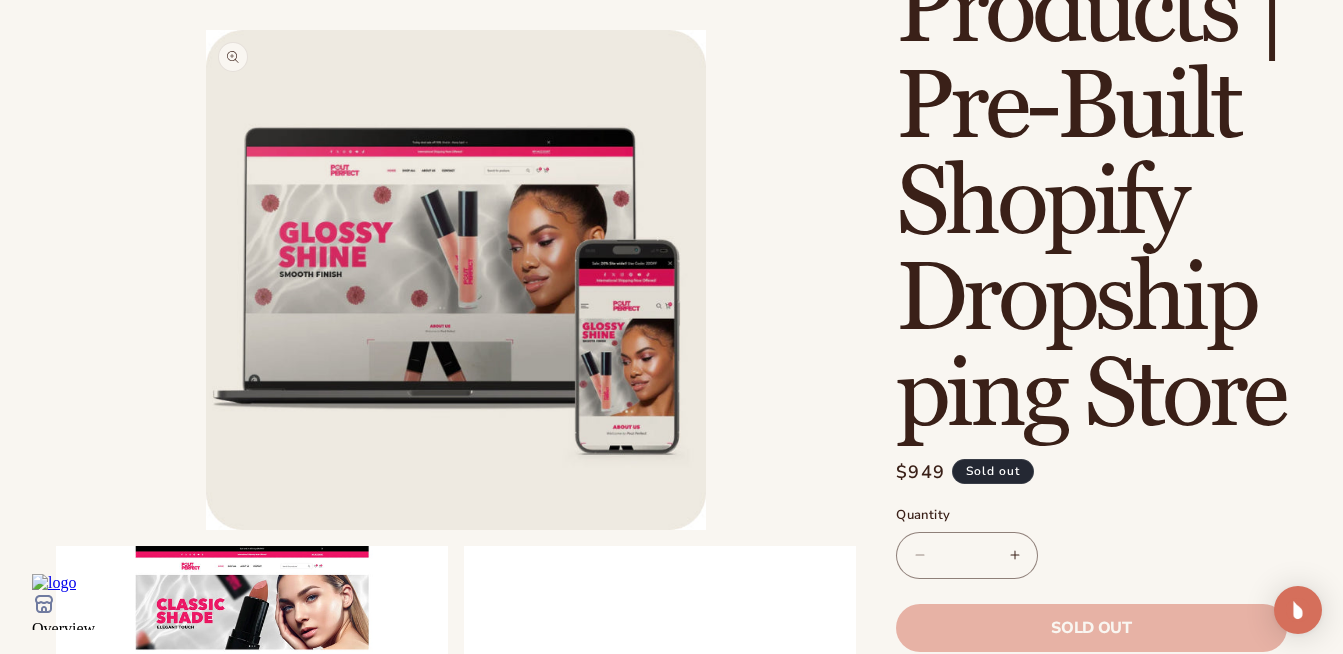 scroll, scrollTop: 0, scrollLeft: 0, axis: both 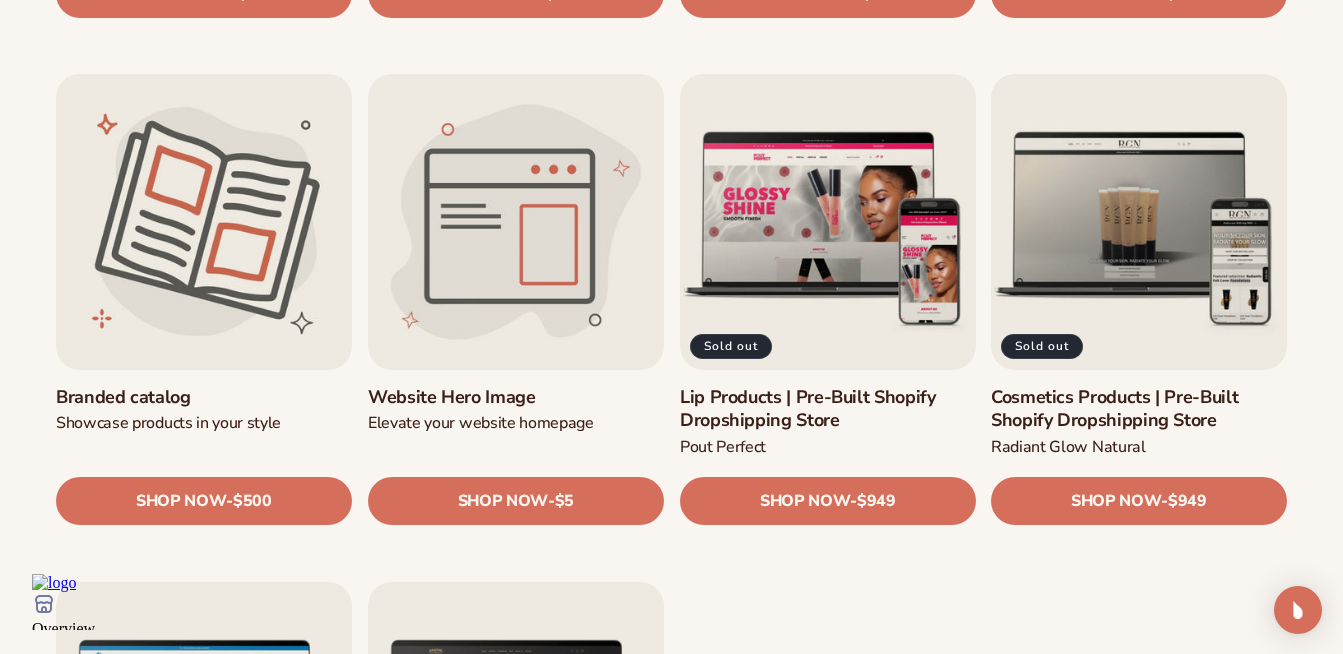 click on "Website Hero Image" at bounding box center (516, 397) 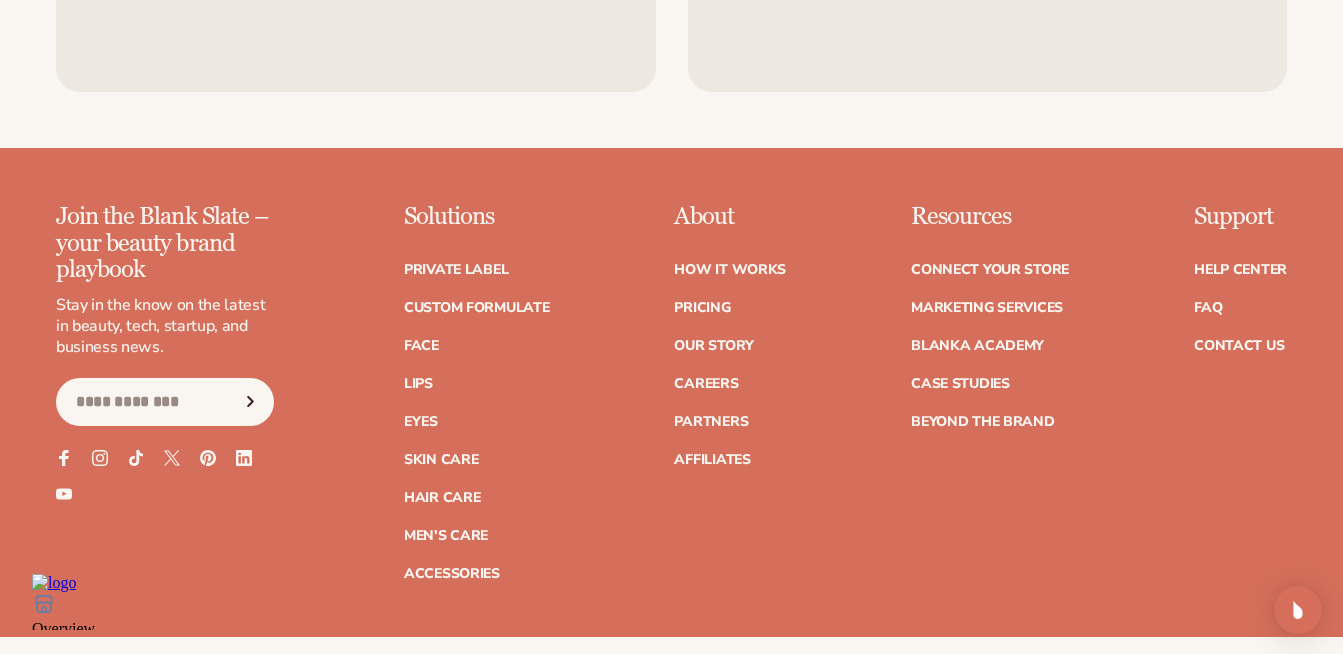 scroll, scrollTop: 2339, scrollLeft: 0, axis: vertical 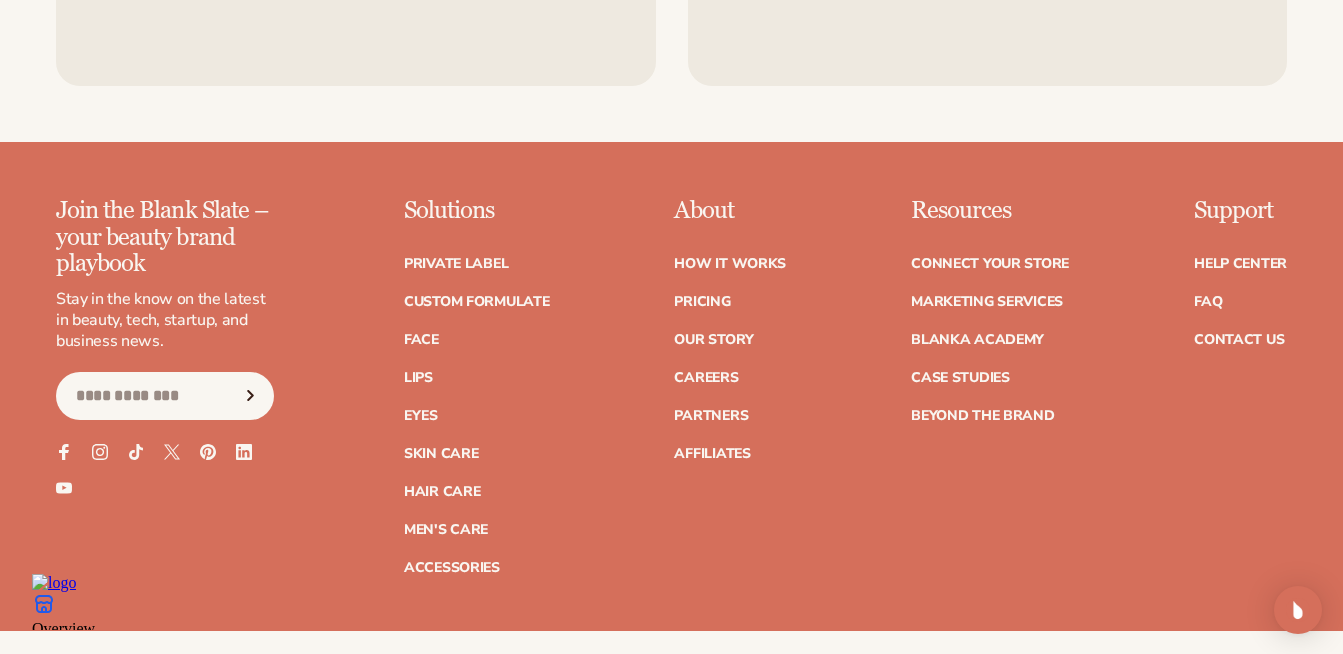 click on "Overview" at bounding box center [534, 615] 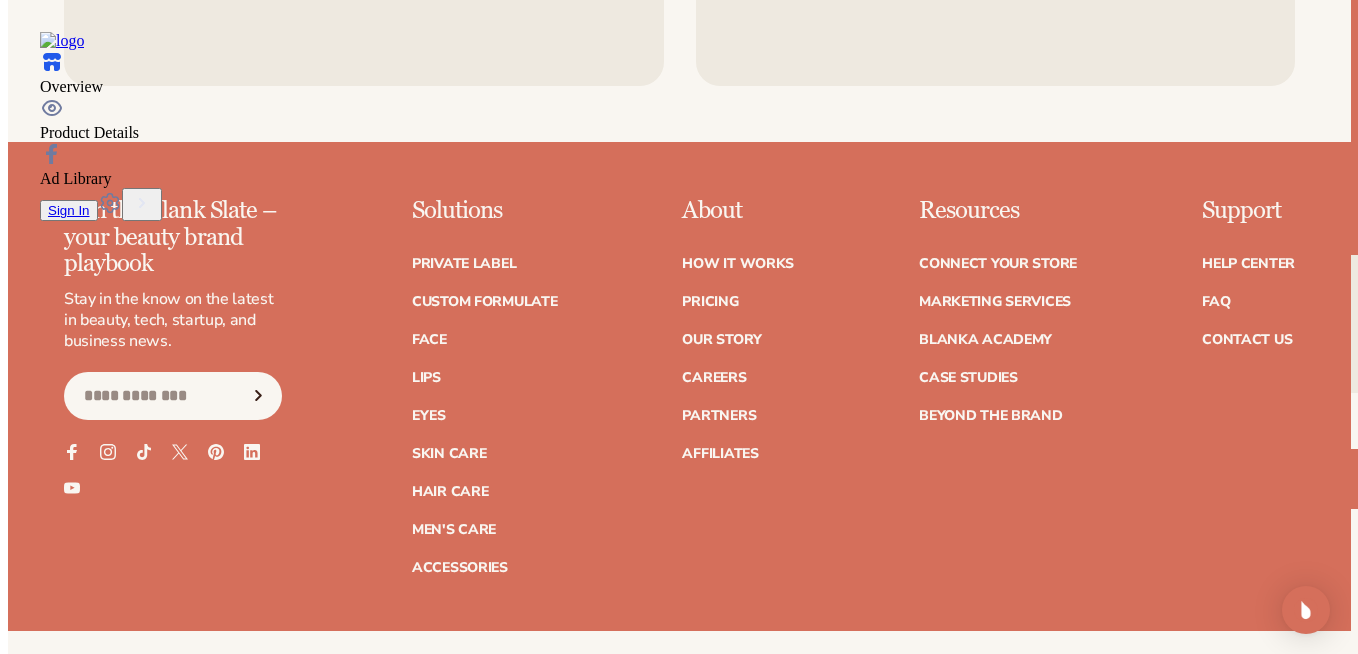 scroll, scrollTop: 2346, scrollLeft: 0, axis: vertical 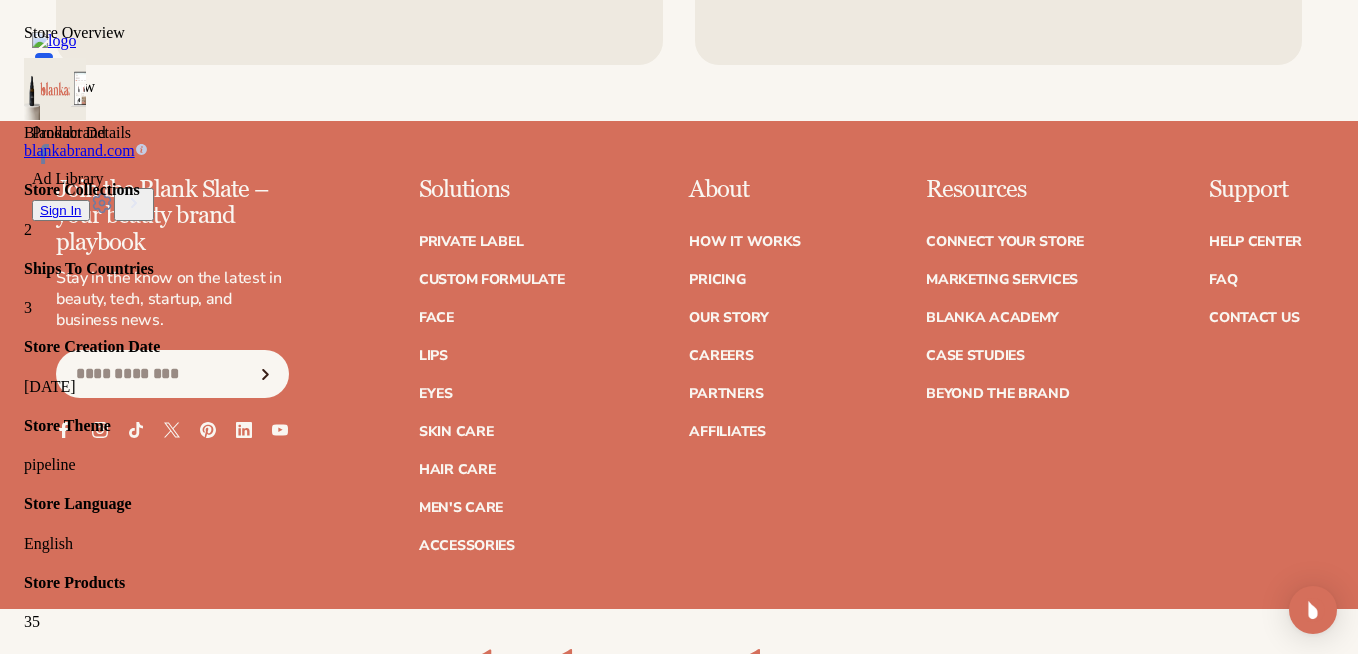 click on "View App" at bounding box center (56, 1584) 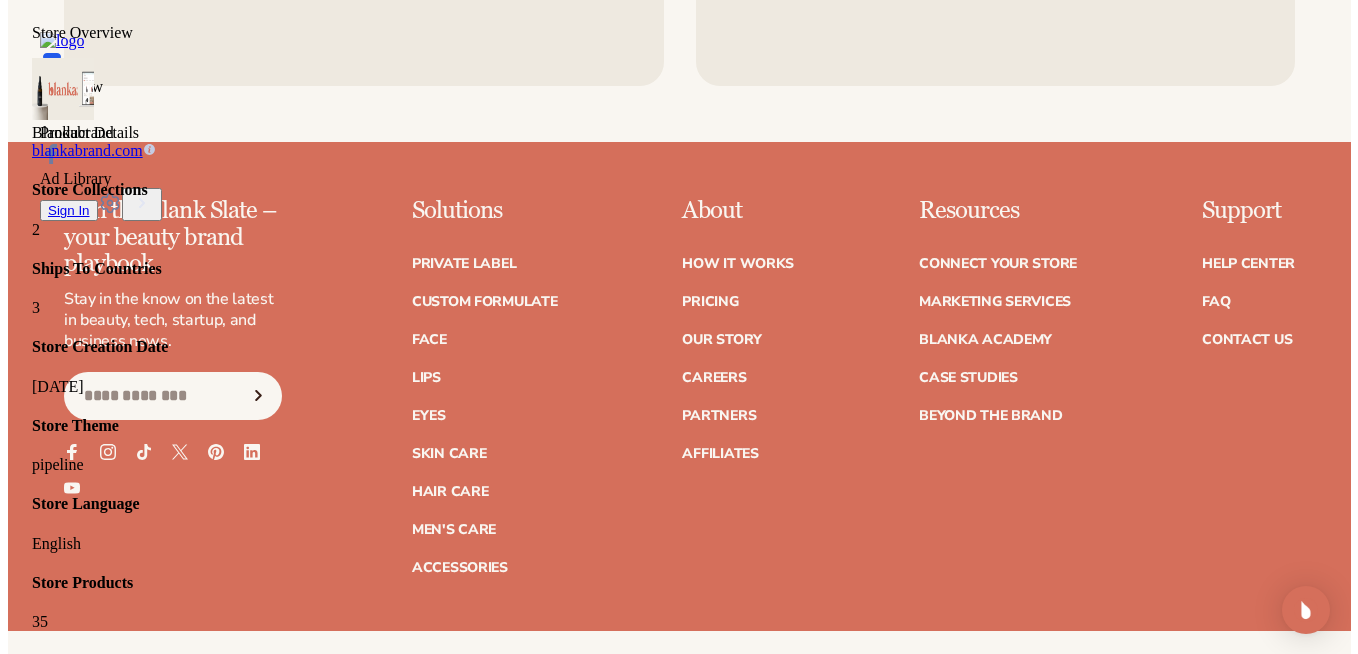 scroll, scrollTop: 2346, scrollLeft: 0, axis: vertical 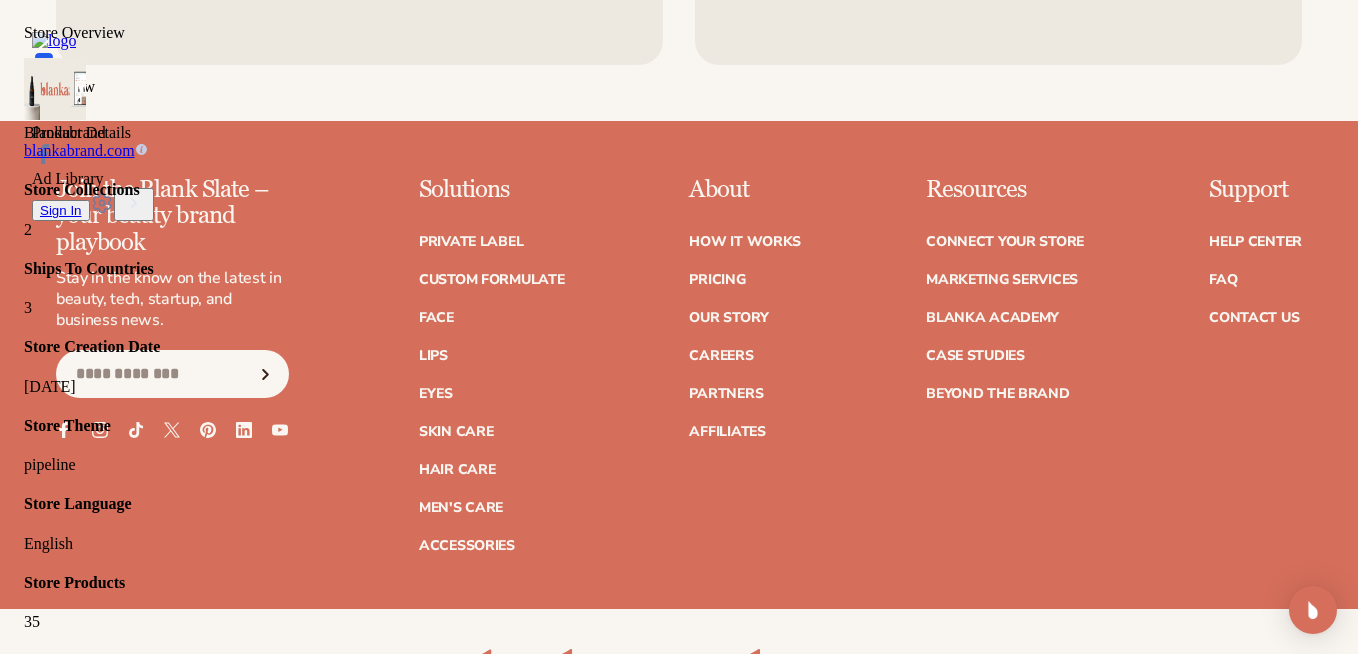 click on "Intercom" at bounding box center (534, 1255) 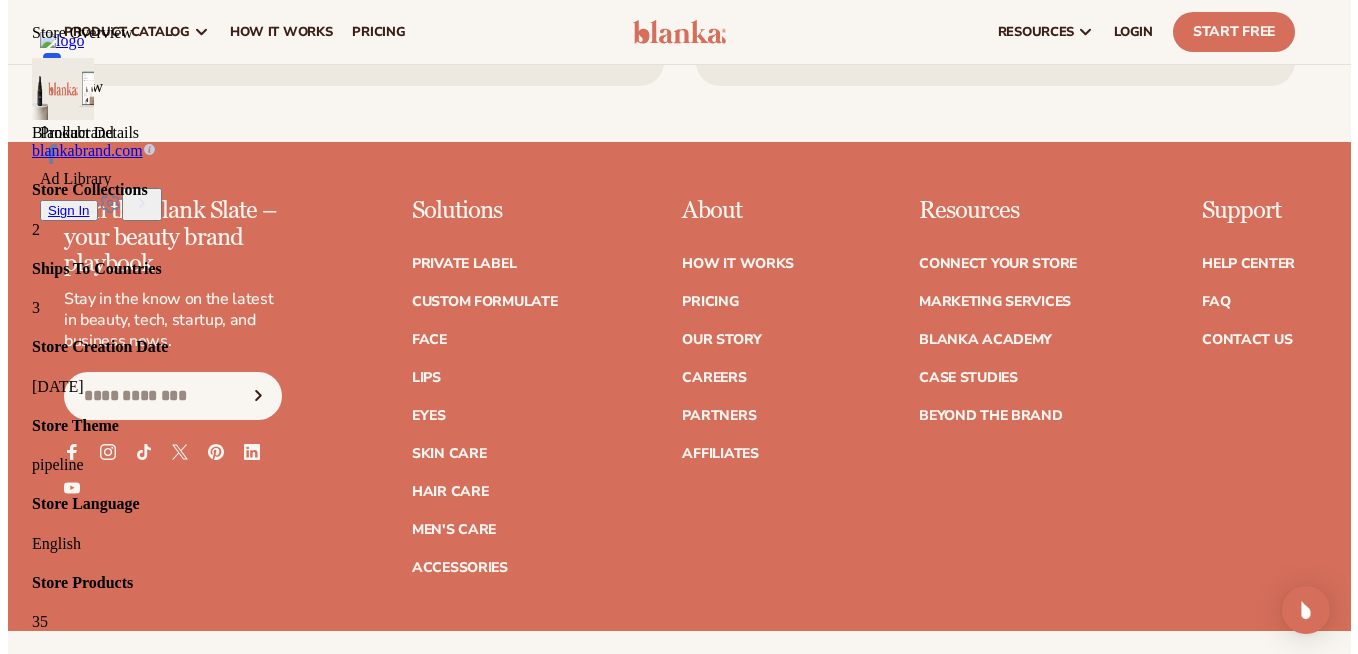 scroll, scrollTop: 2346, scrollLeft: 0, axis: vertical 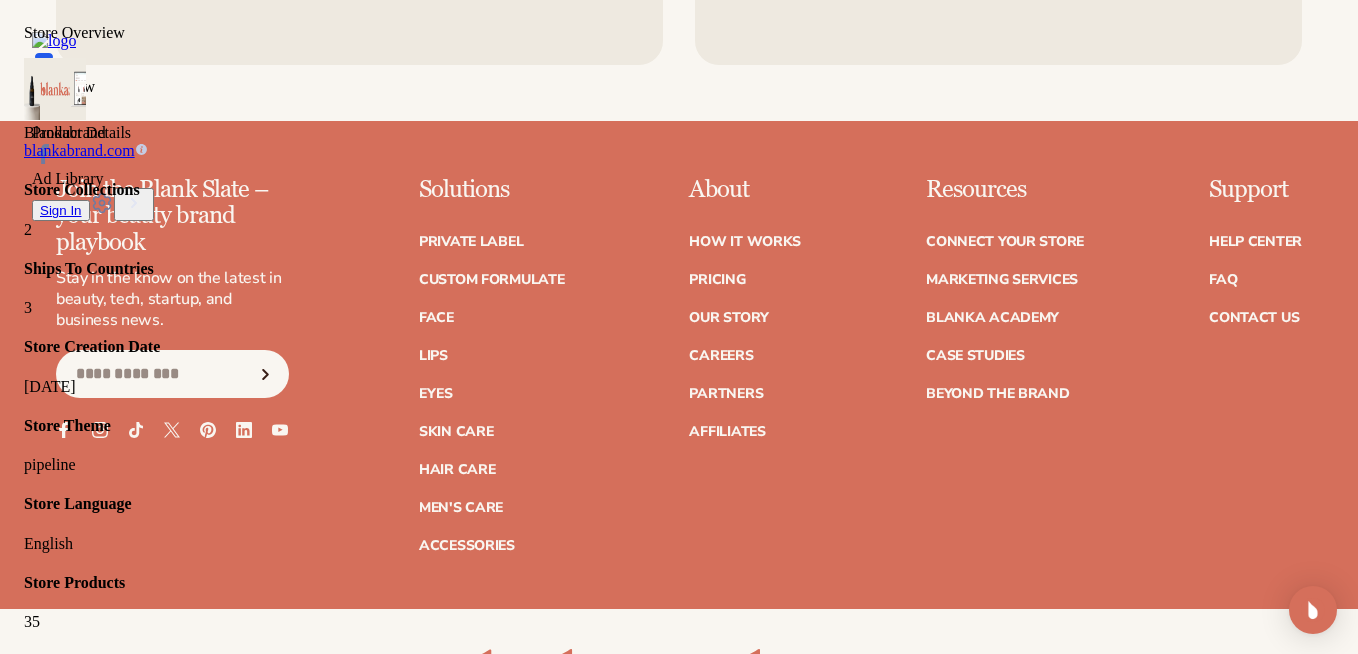 click on "View App" at bounding box center [56, 1170] 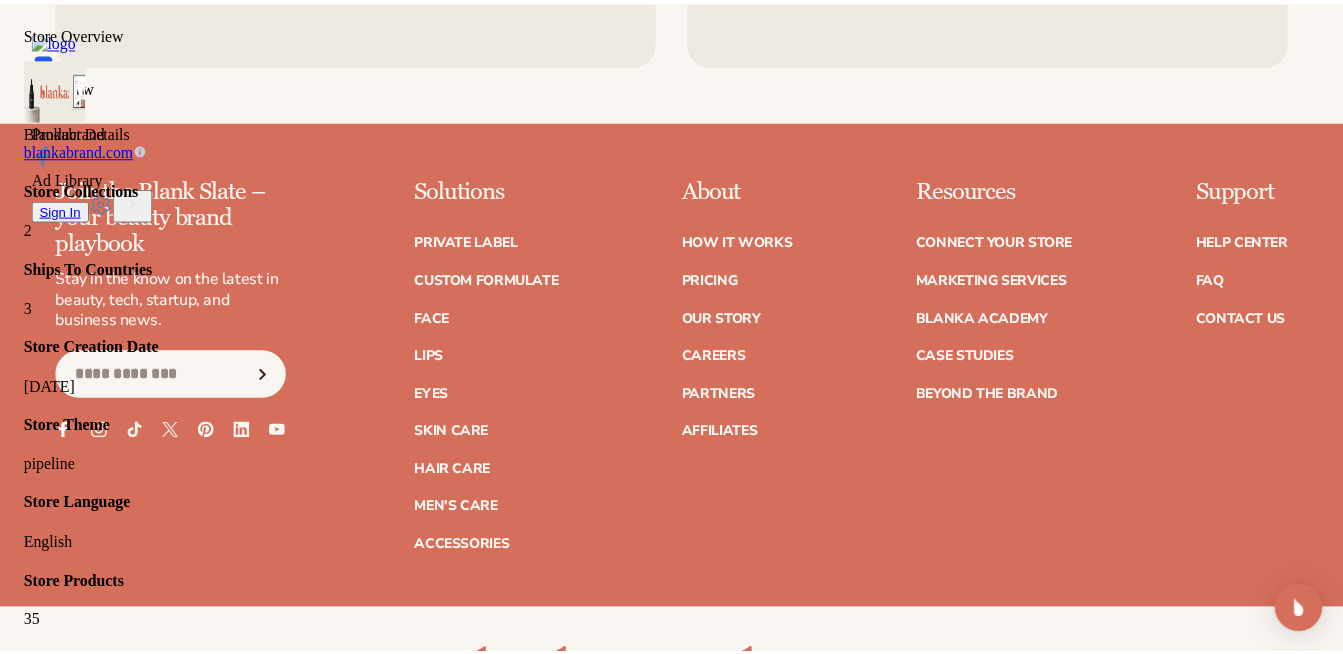 scroll, scrollTop: 2339, scrollLeft: 0, axis: vertical 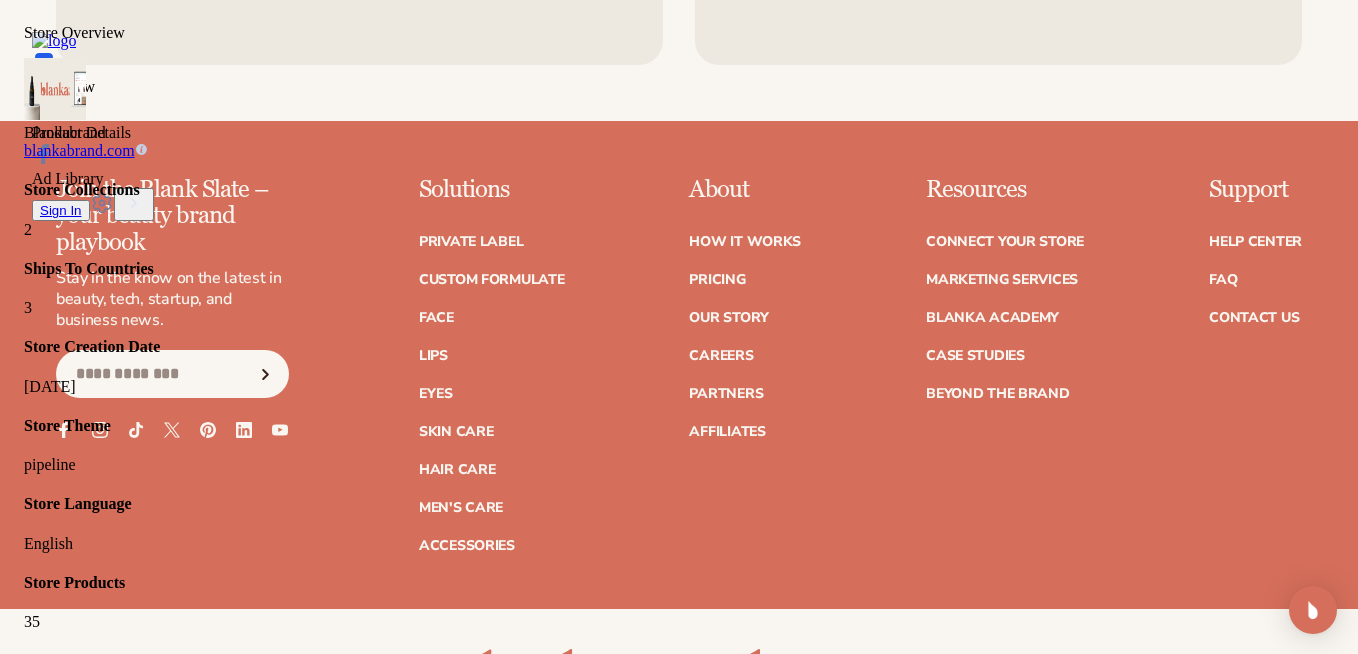 click on "View App" at bounding box center (56, 1446) 